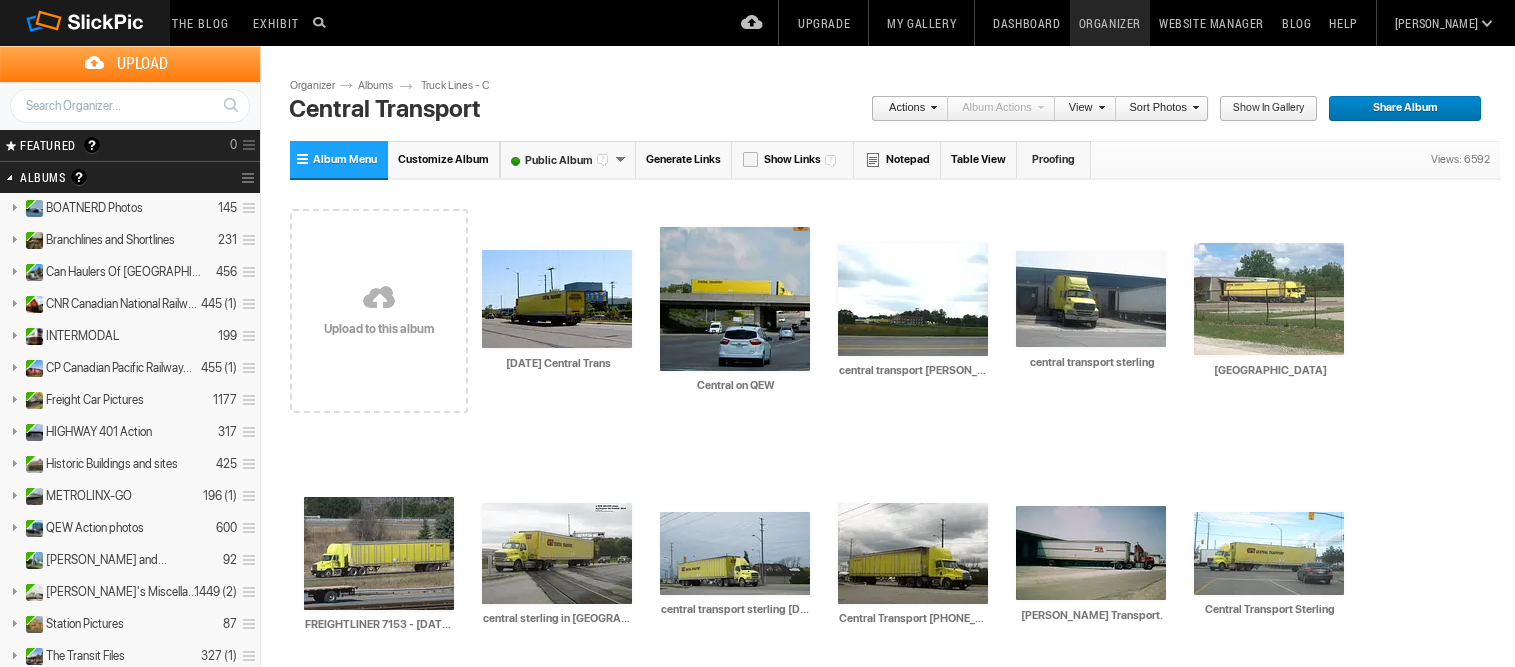 scroll, scrollTop: 0, scrollLeft: 0, axis: both 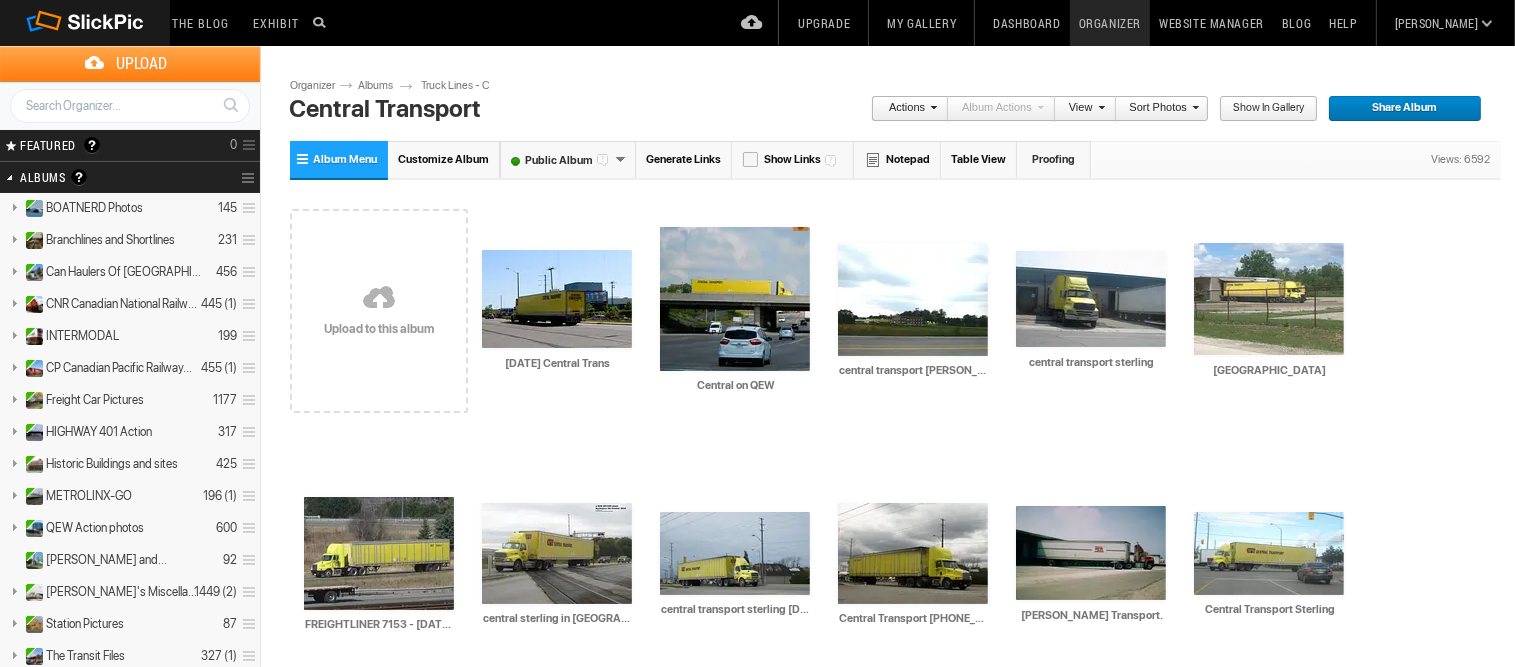 click on "Albums" at bounding box center [383, 86] 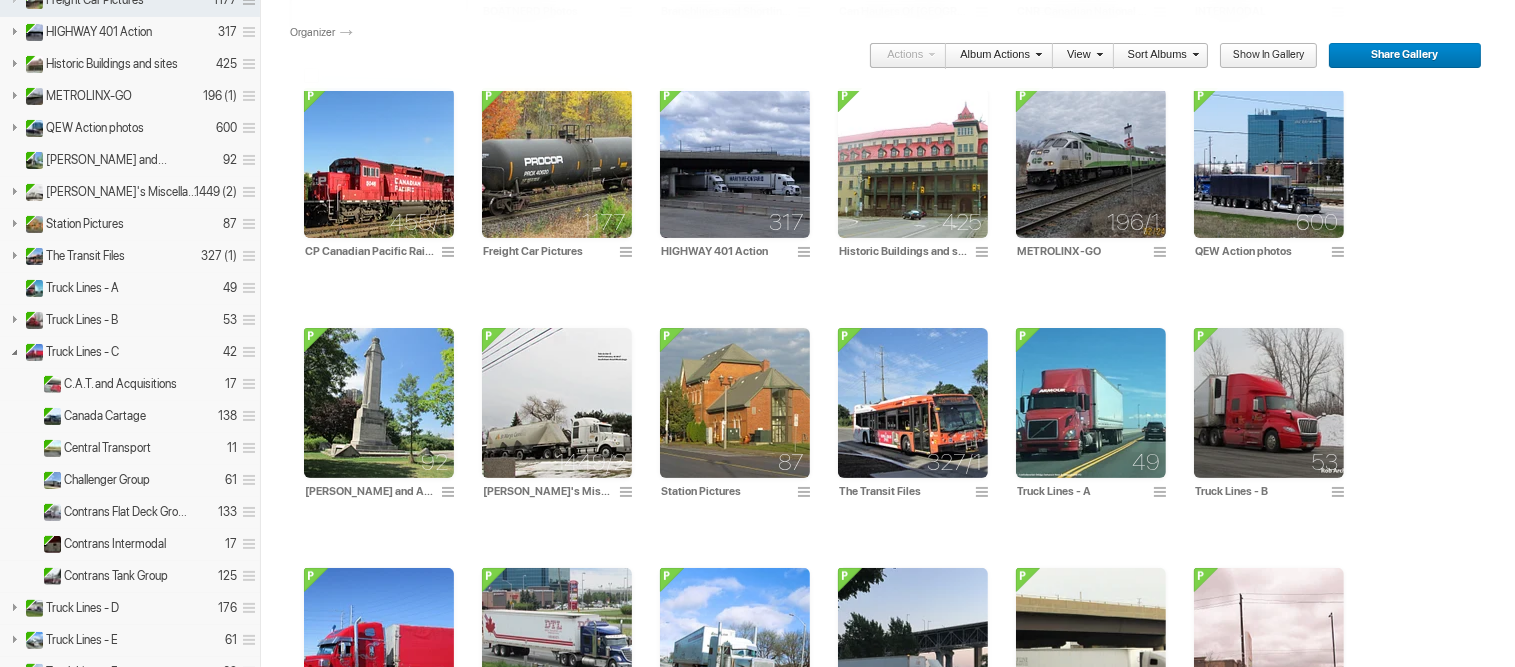 scroll, scrollTop: 440, scrollLeft: 0, axis: vertical 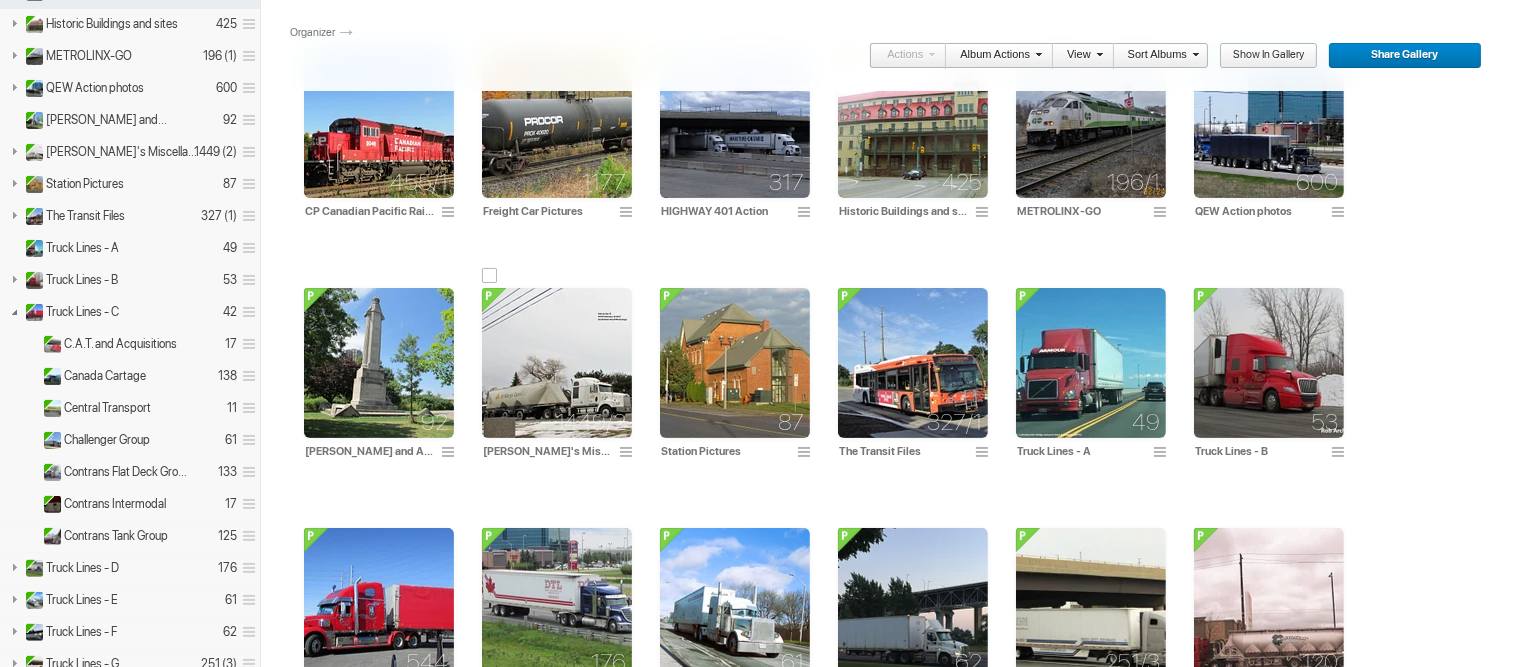 click at bounding box center (557, 363) 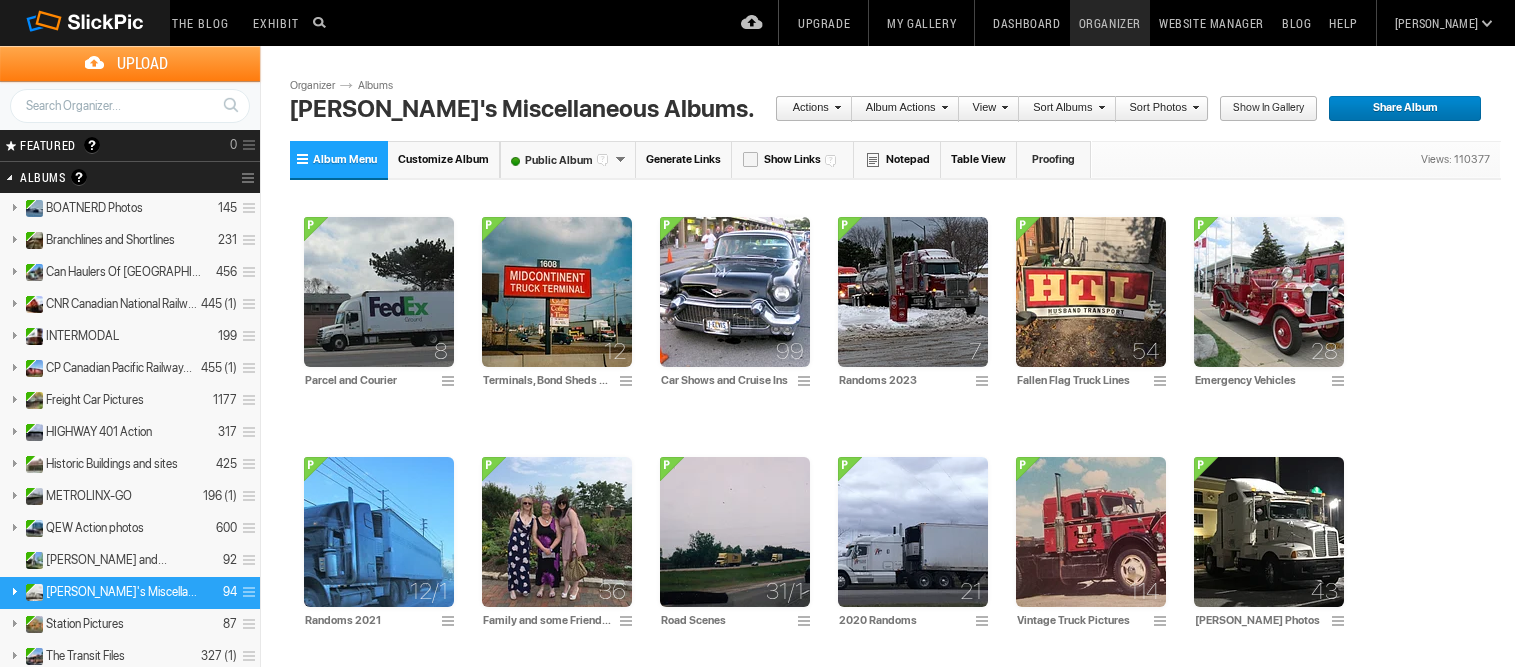 scroll, scrollTop: 0, scrollLeft: 0, axis: both 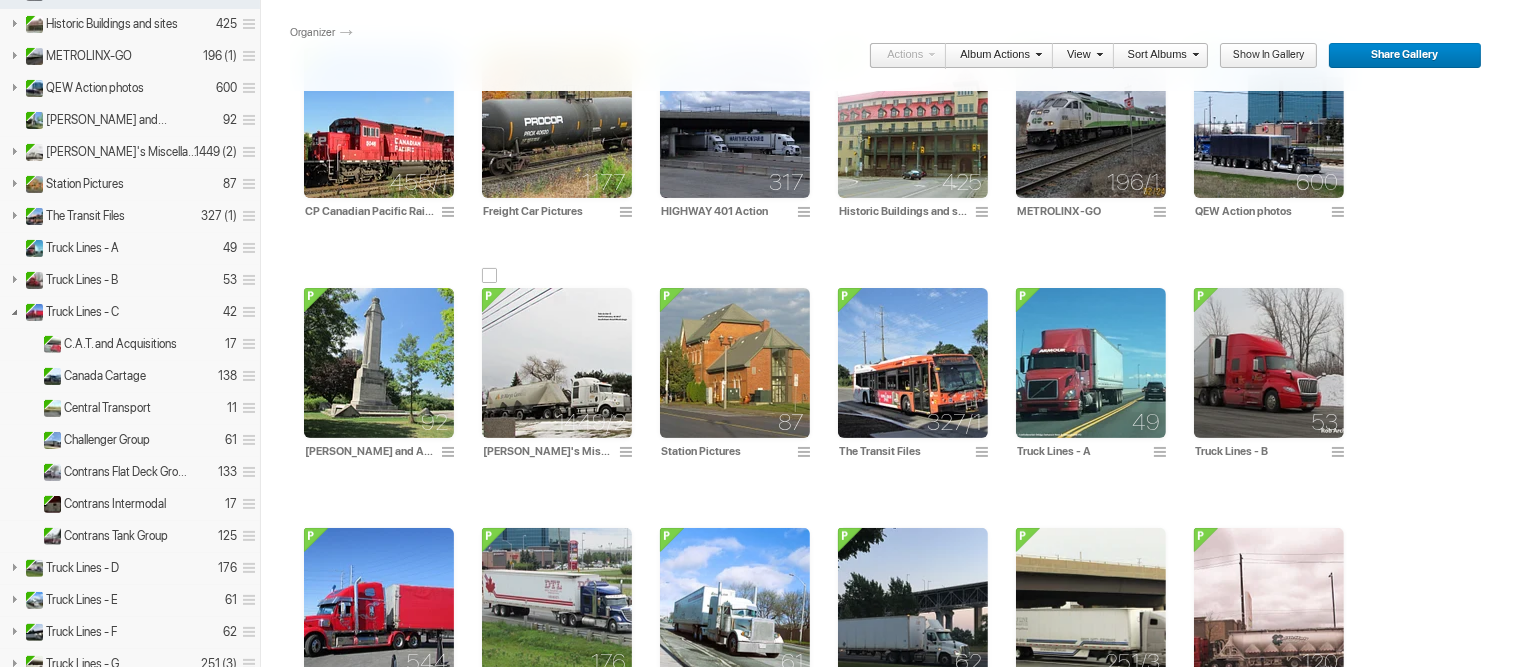 click at bounding box center (557, 363) 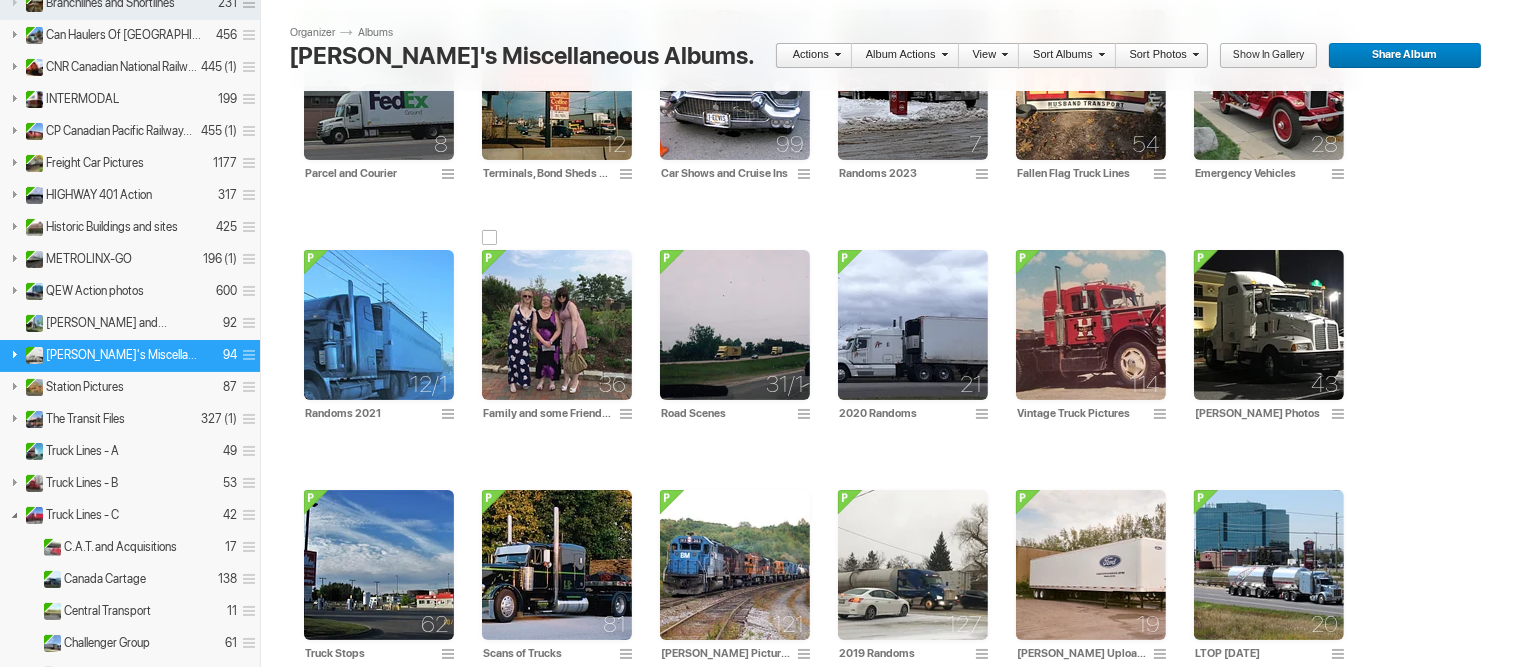 scroll, scrollTop: 240, scrollLeft: 0, axis: vertical 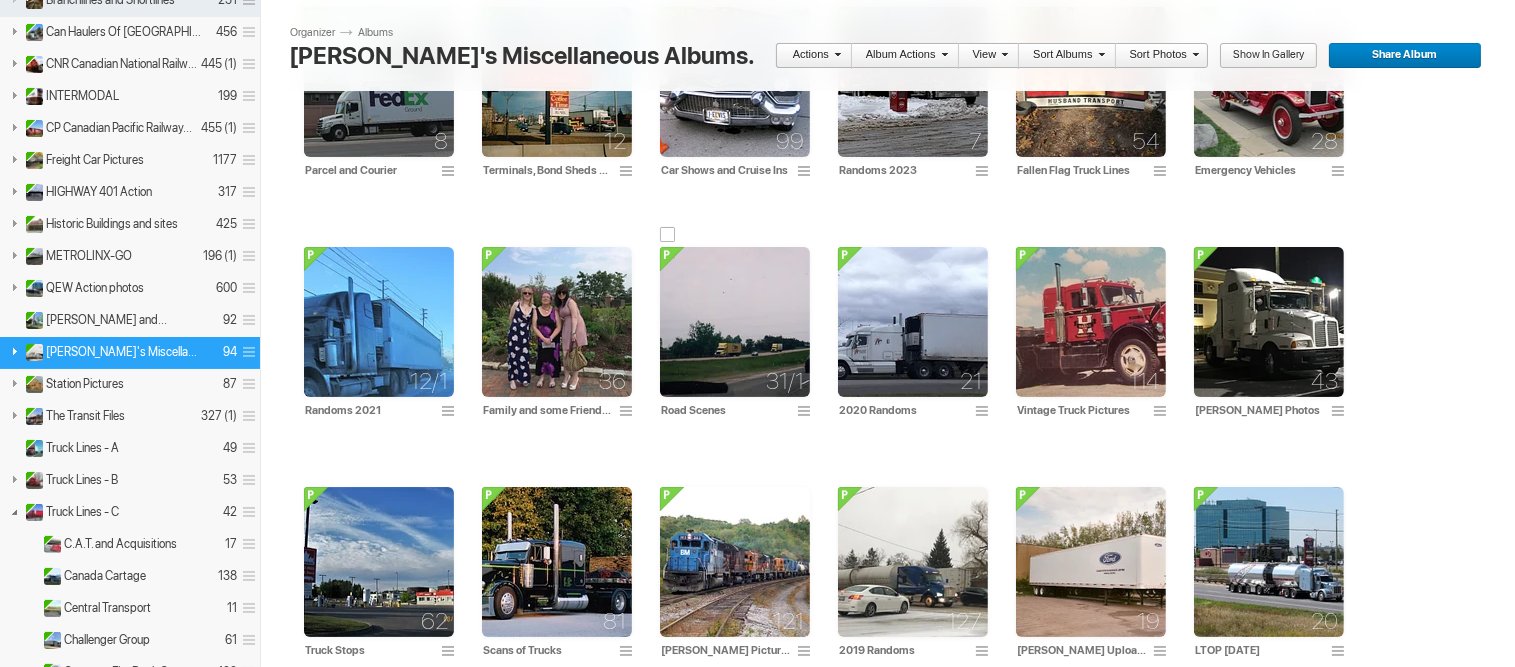 click at bounding box center [735, 322] 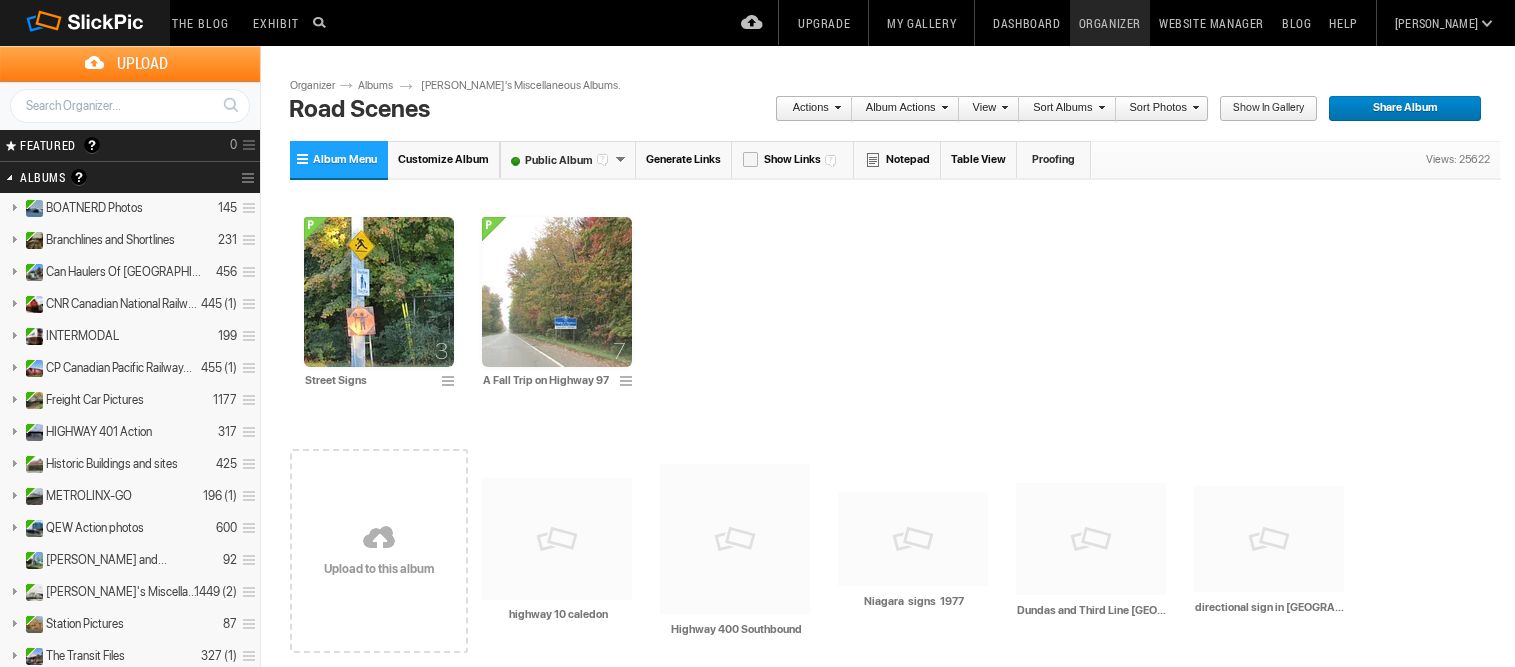 scroll, scrollTop: 0, scrollLeft: 0, axis: both 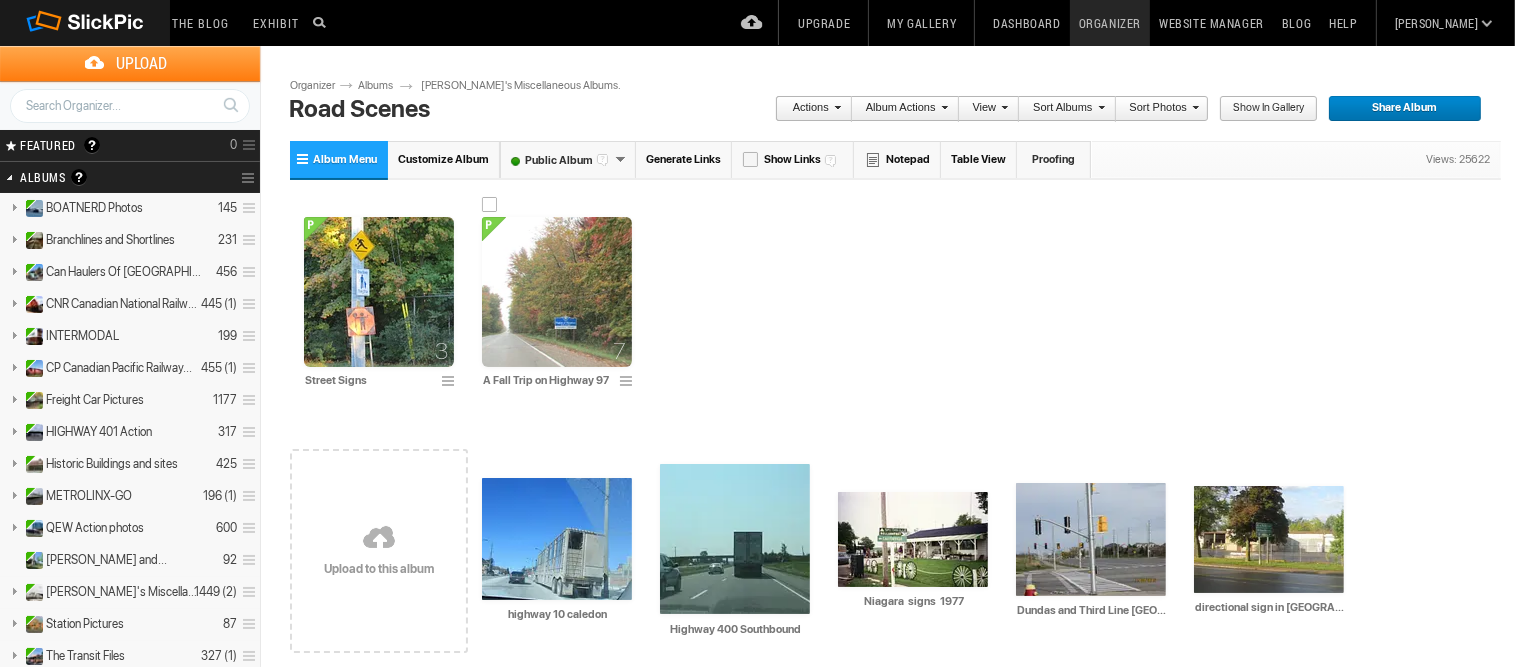 click at bounding box center [557, 292] 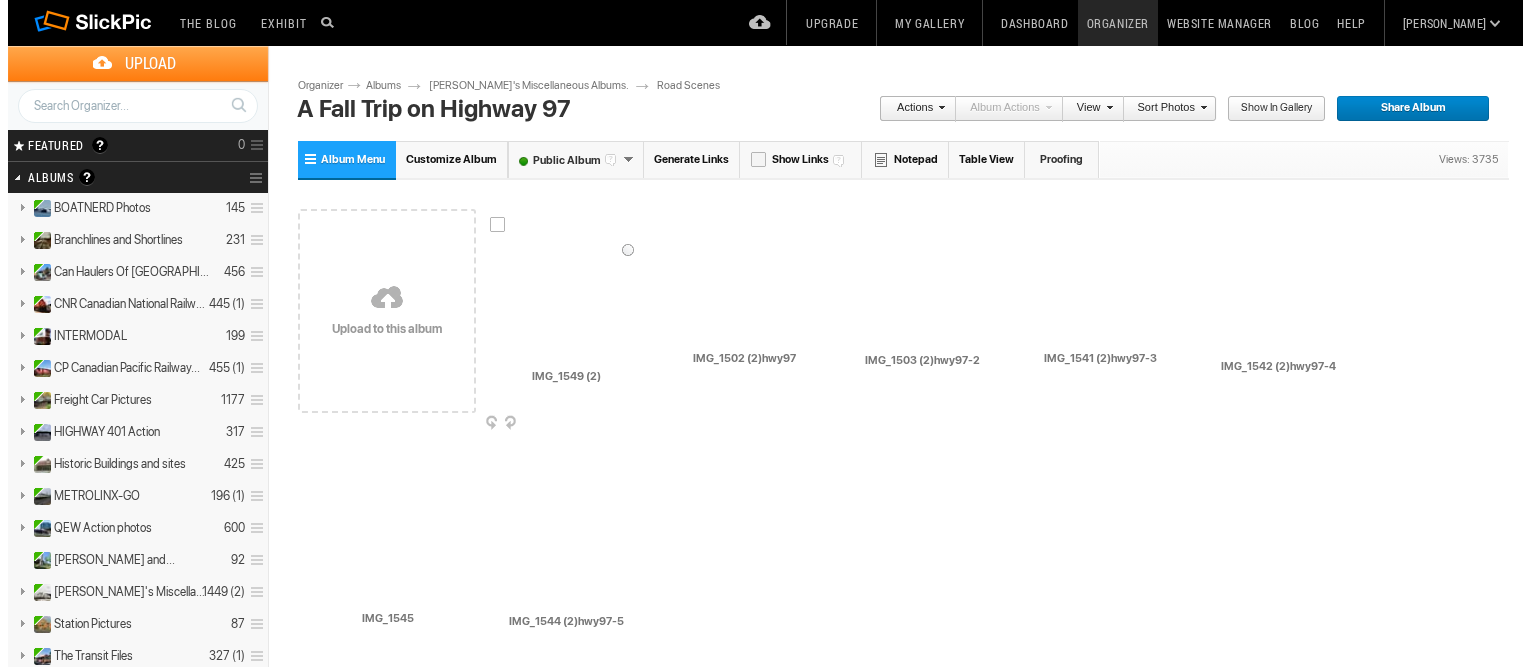 scroll, scrollTop: 0, scrollLeft: 0, axis: both 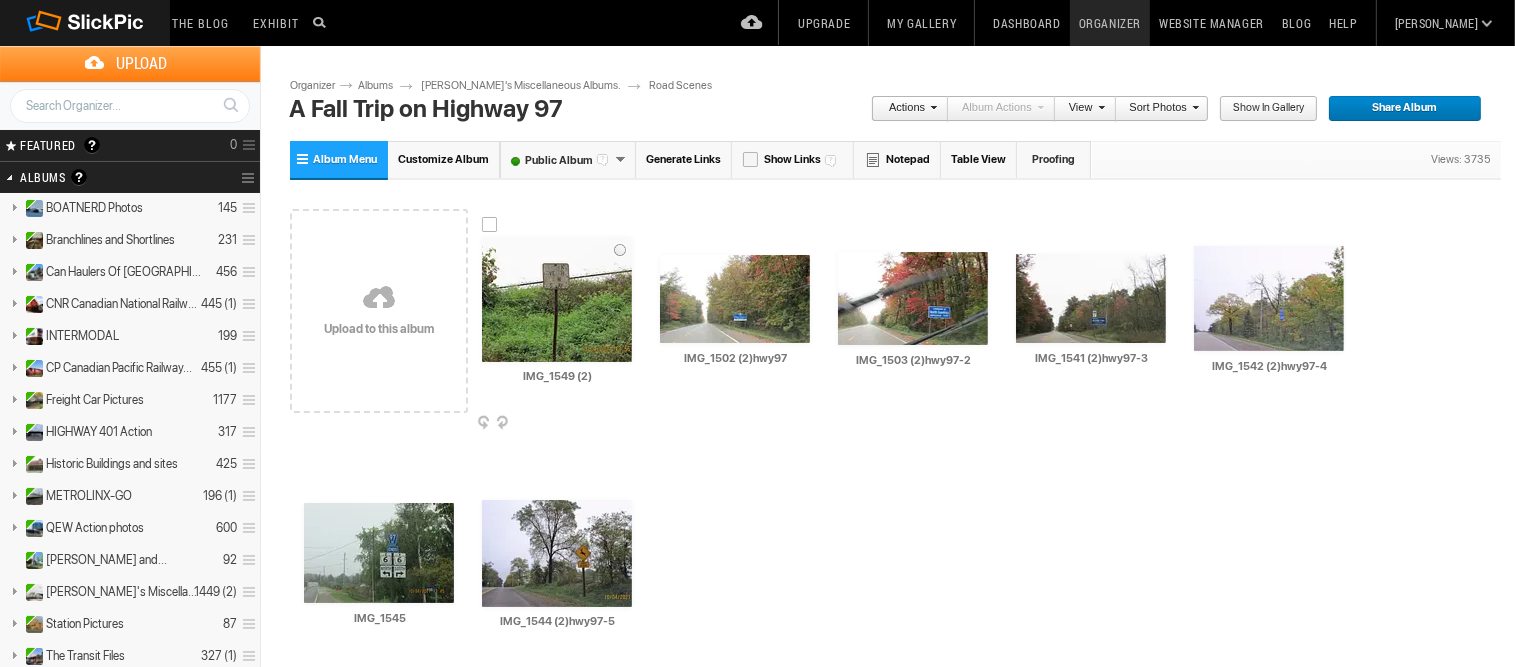 click at bounding box center [557, 299] 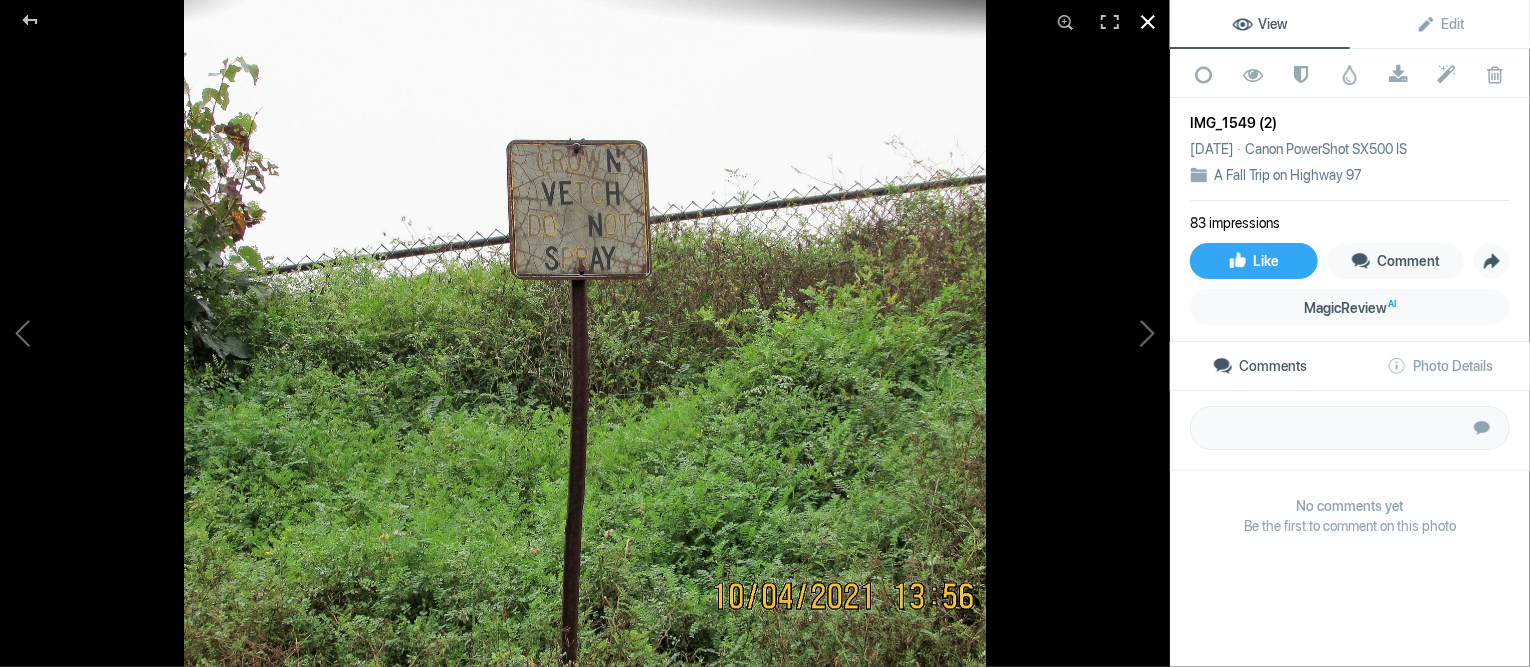 click 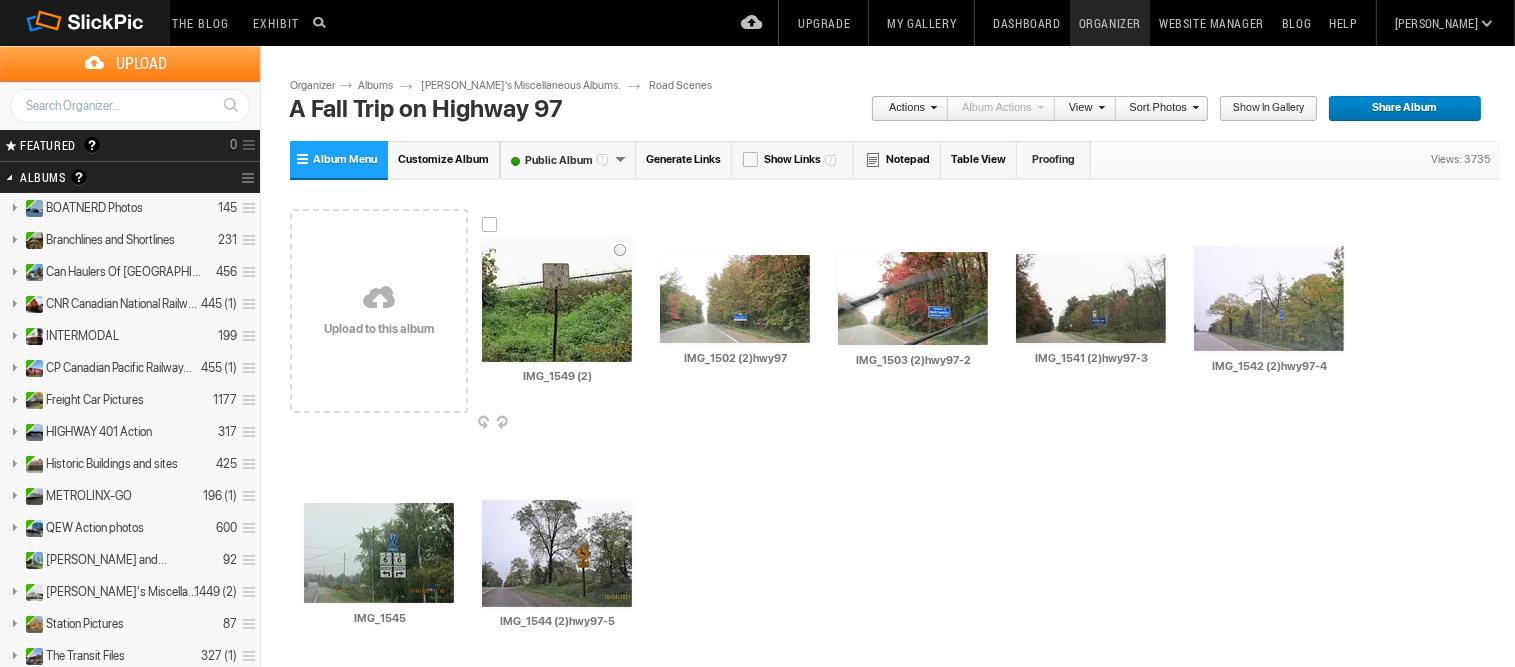 click at bounding box center (557, 299) 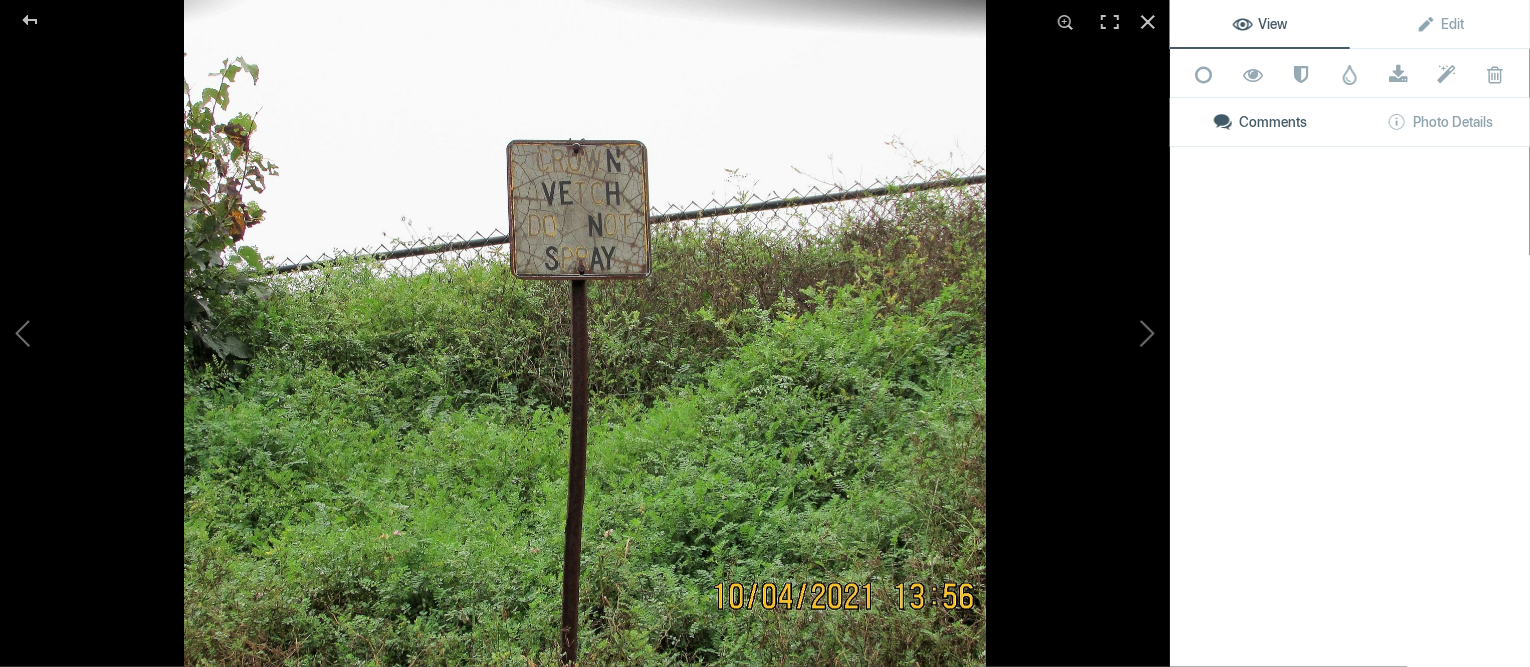 click 